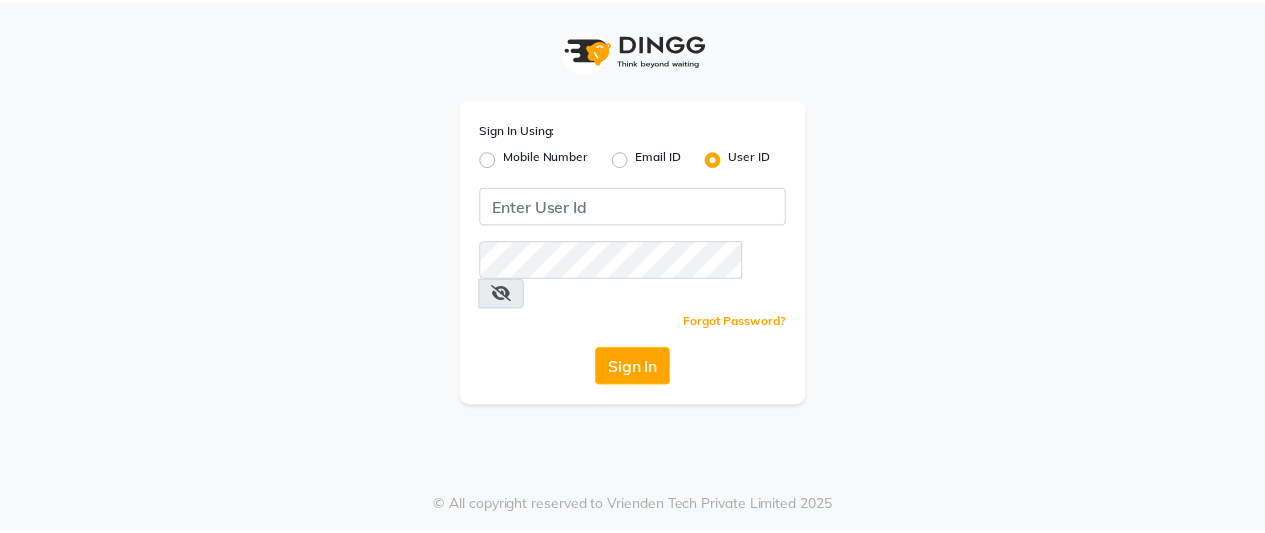 scroll, scrollTop: 0, scrollLeft: 0, axis: both 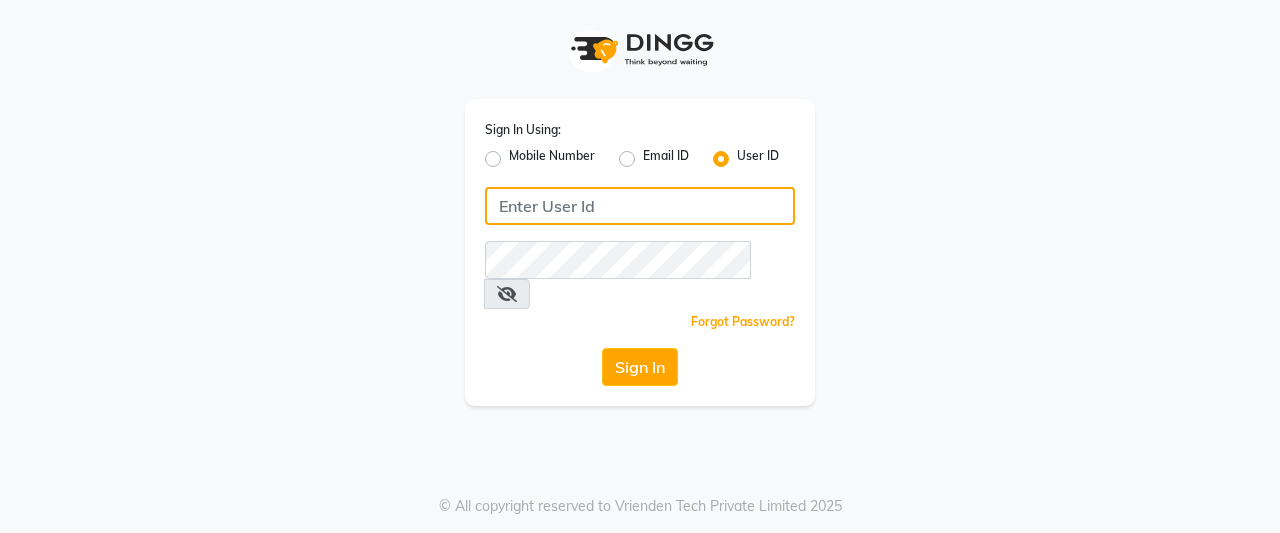 type on "[PHONE]" 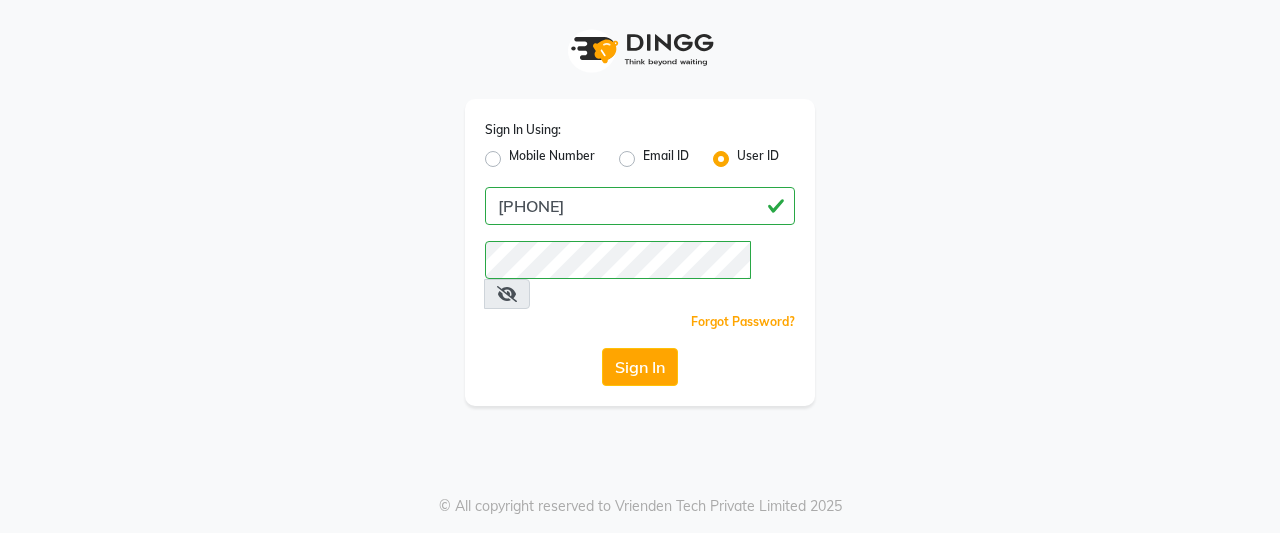 click on "Mobile Number" 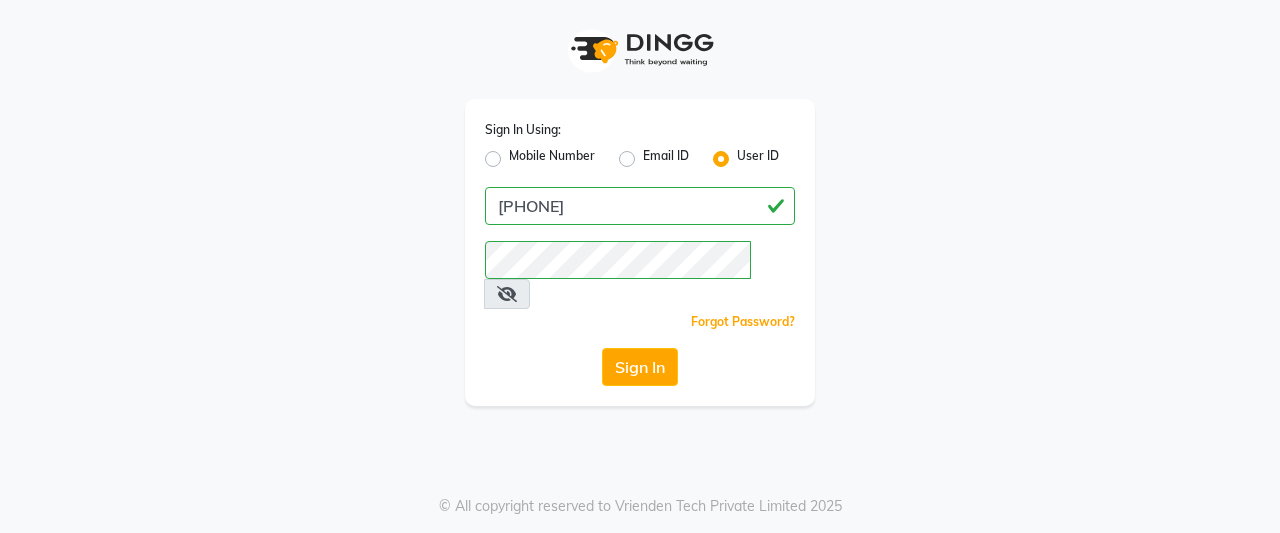 click on "Mobile Number" 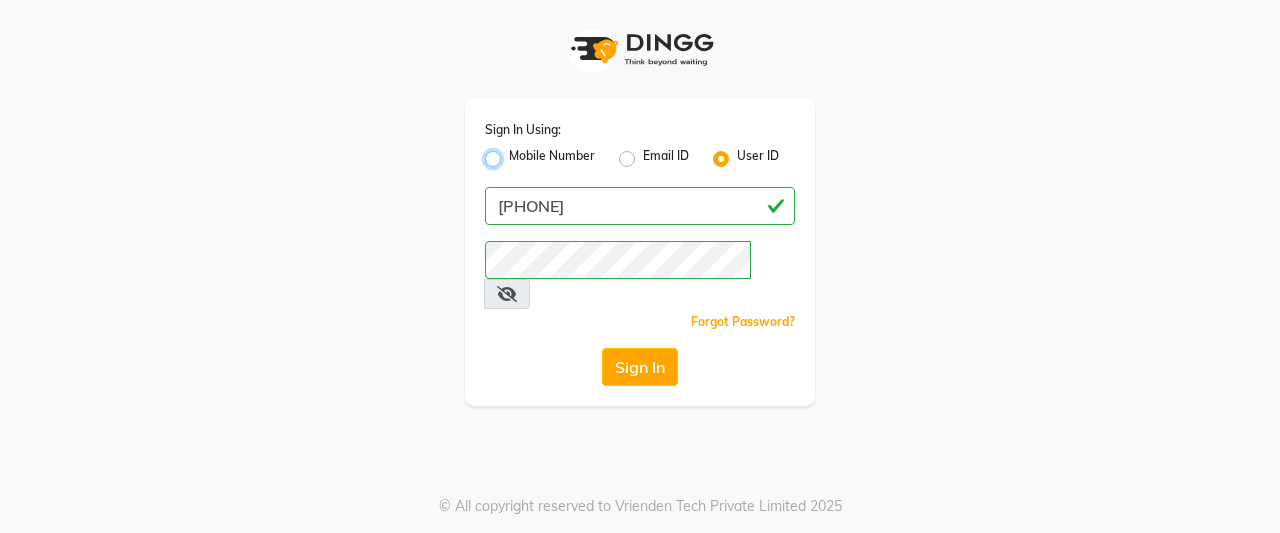 click on "Mobile Number" at bounding box center (515, 153) 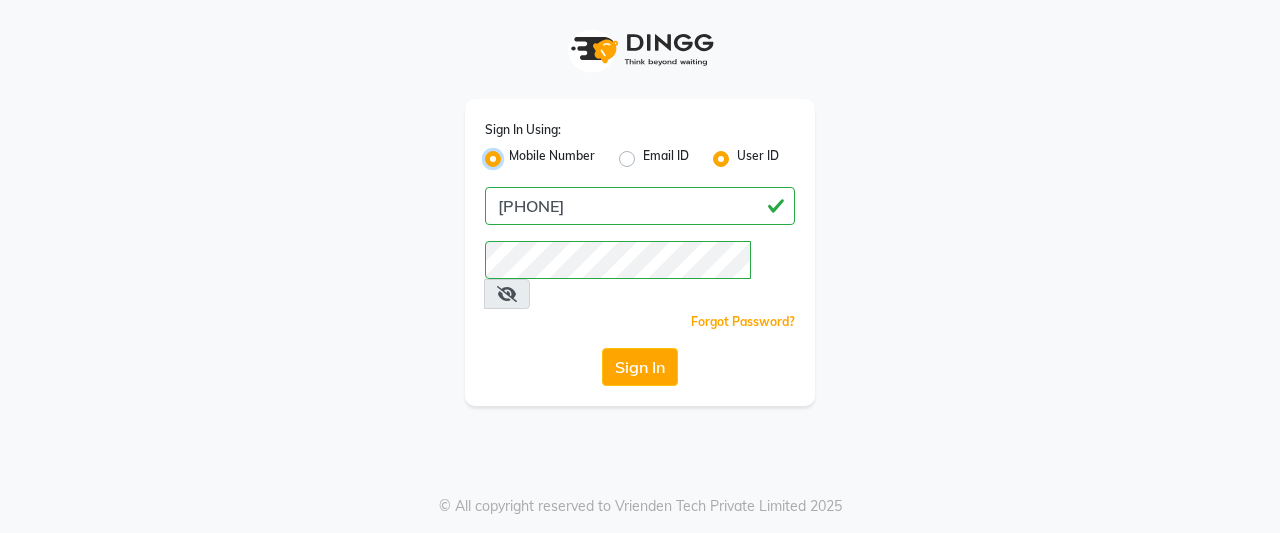 radio on "false" 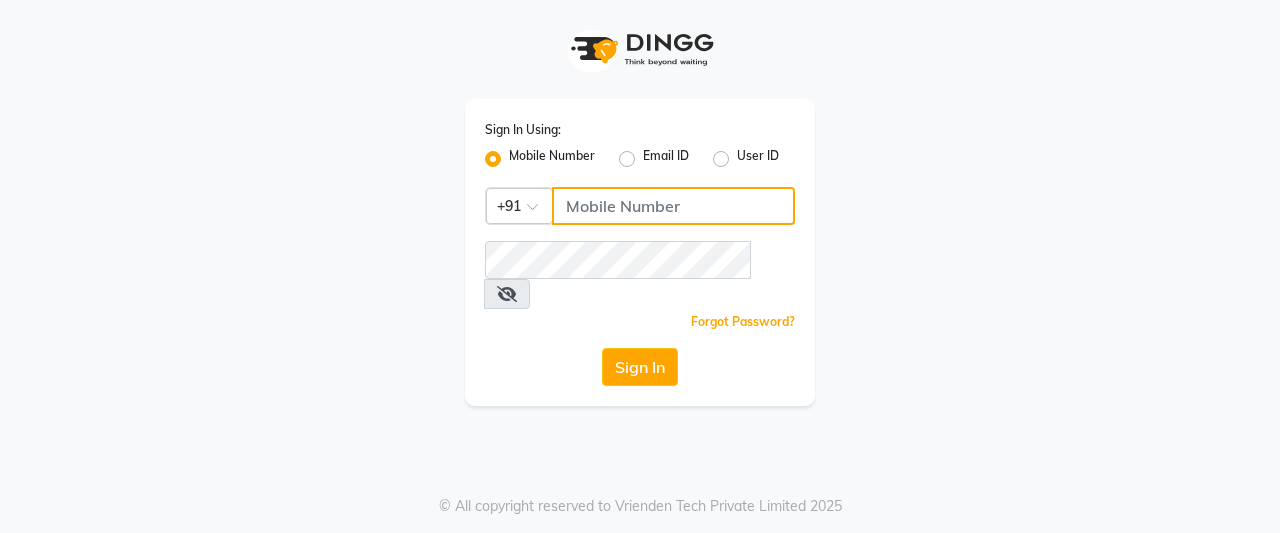 type on "[PHONE]" 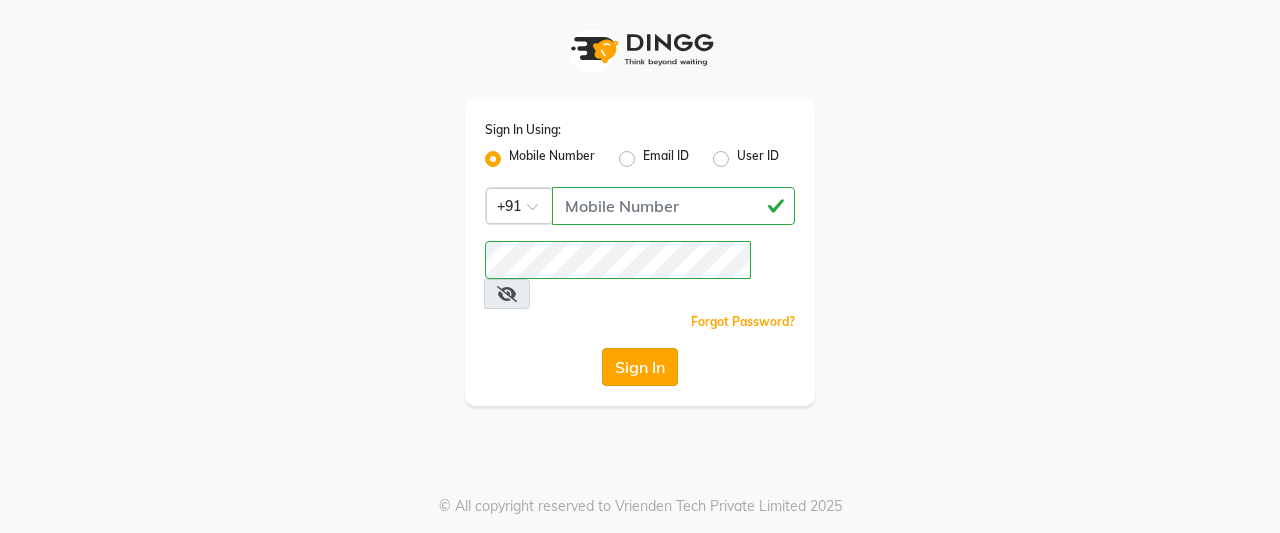 click on "Sign In" 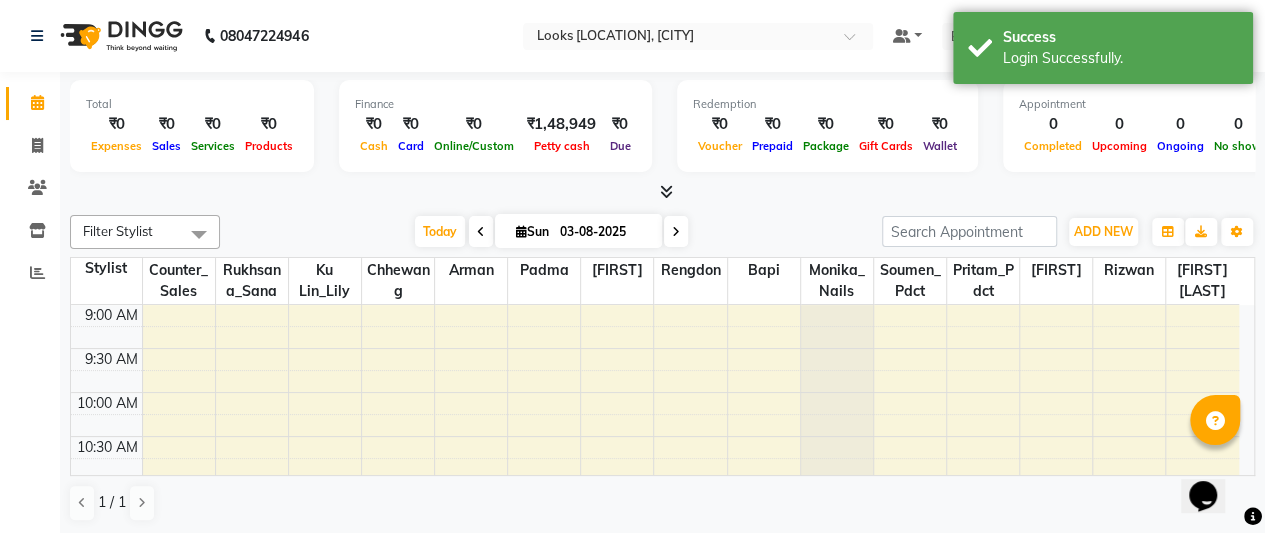 scroll, scrollTop: 0, scrollLeft: 0, axis: both 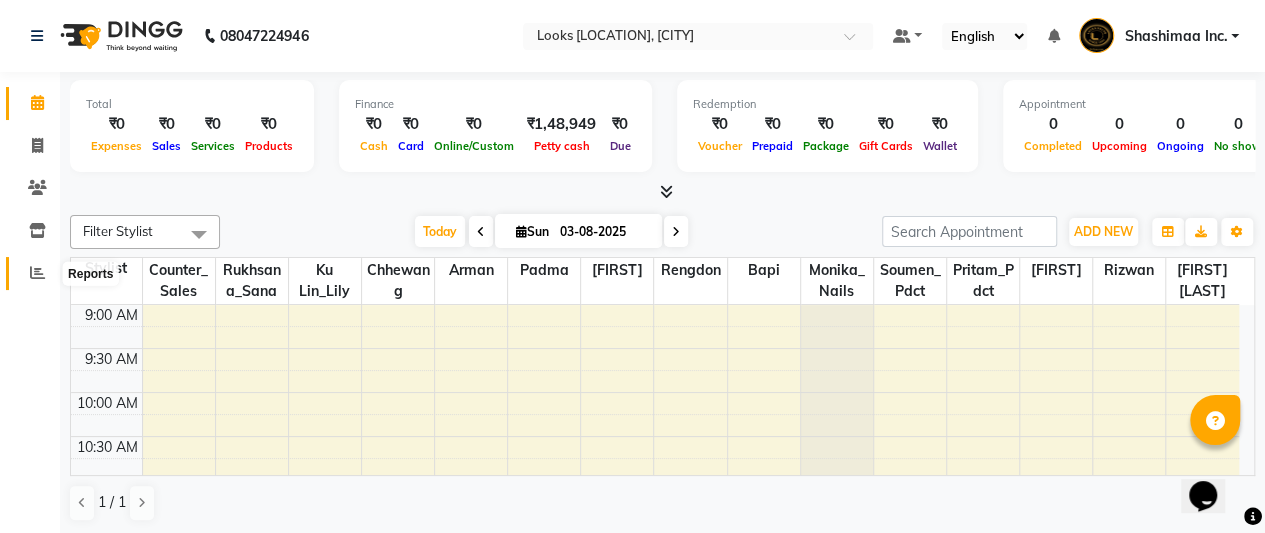 click 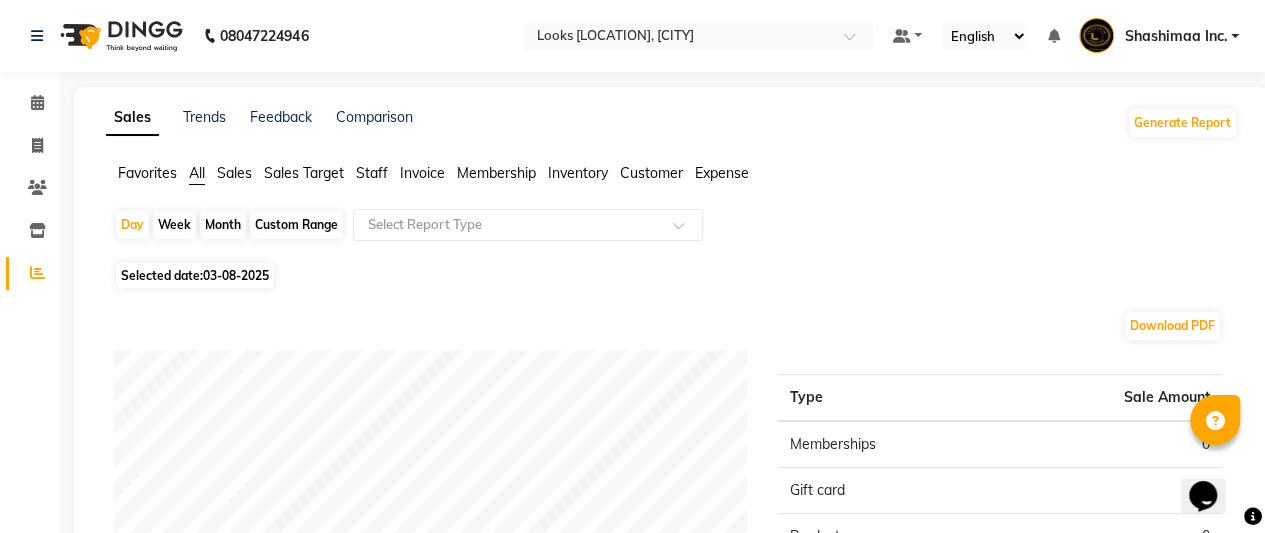 click on "Invoice" 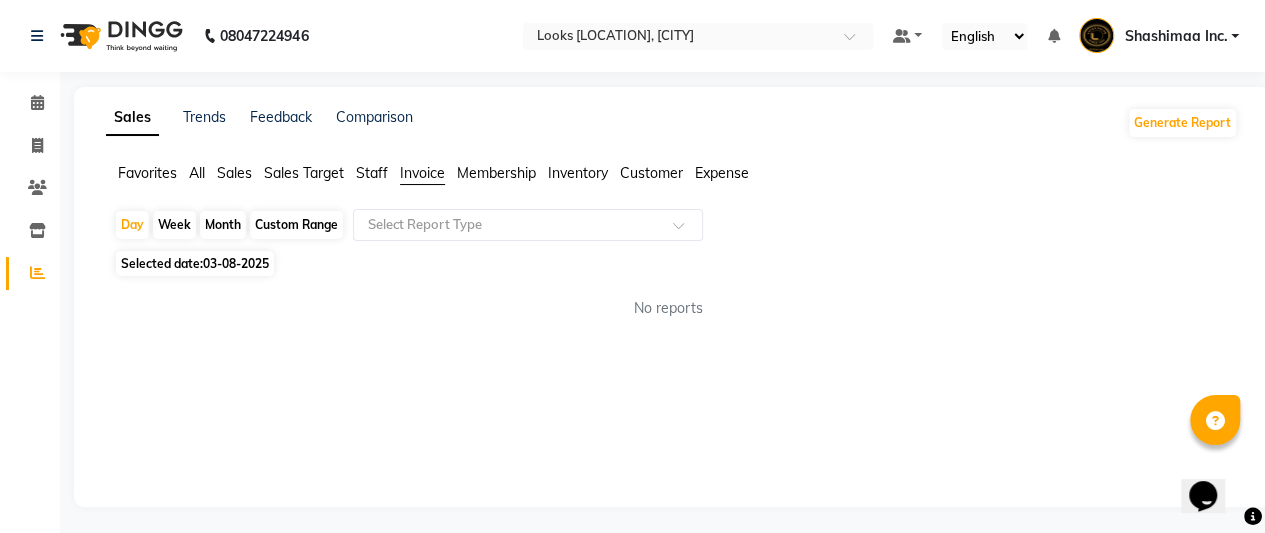 click on "Expense" 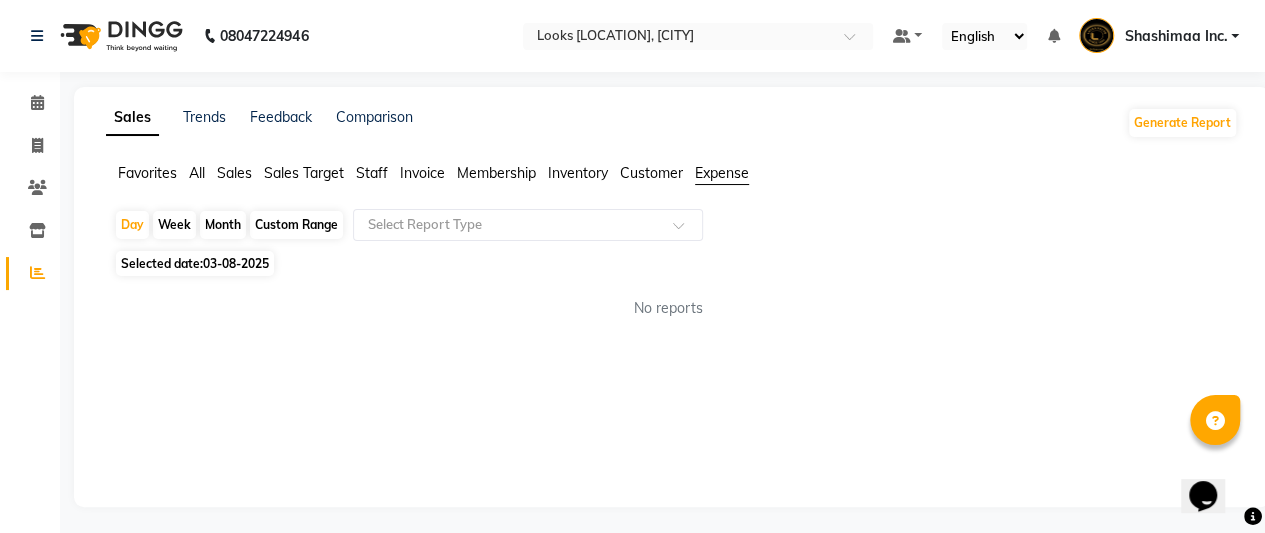 click on "Expense" 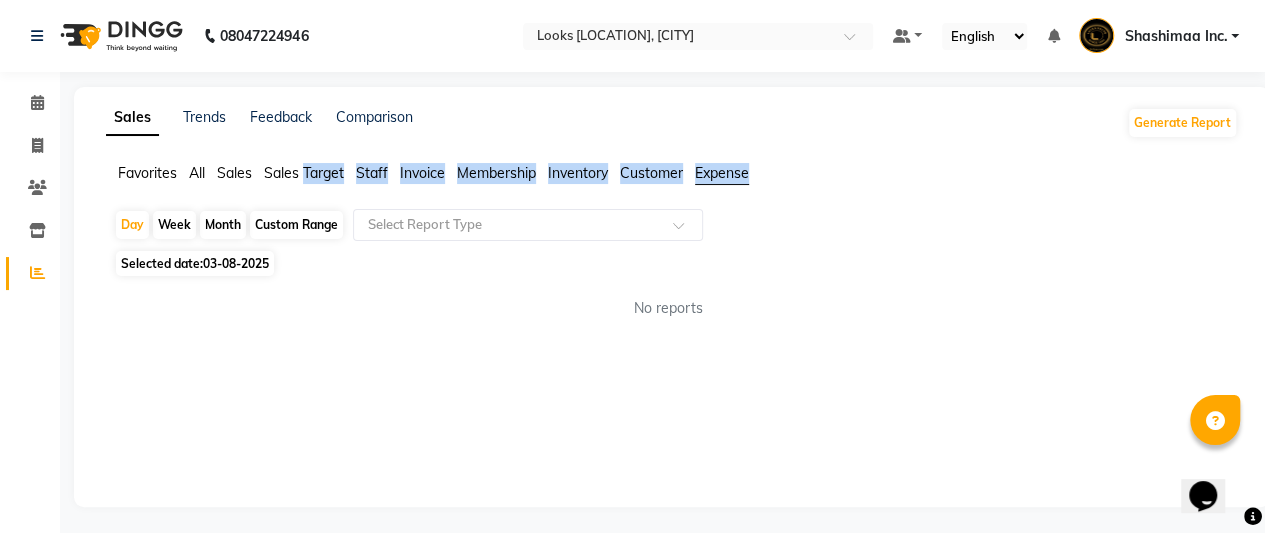 click on "Expense" 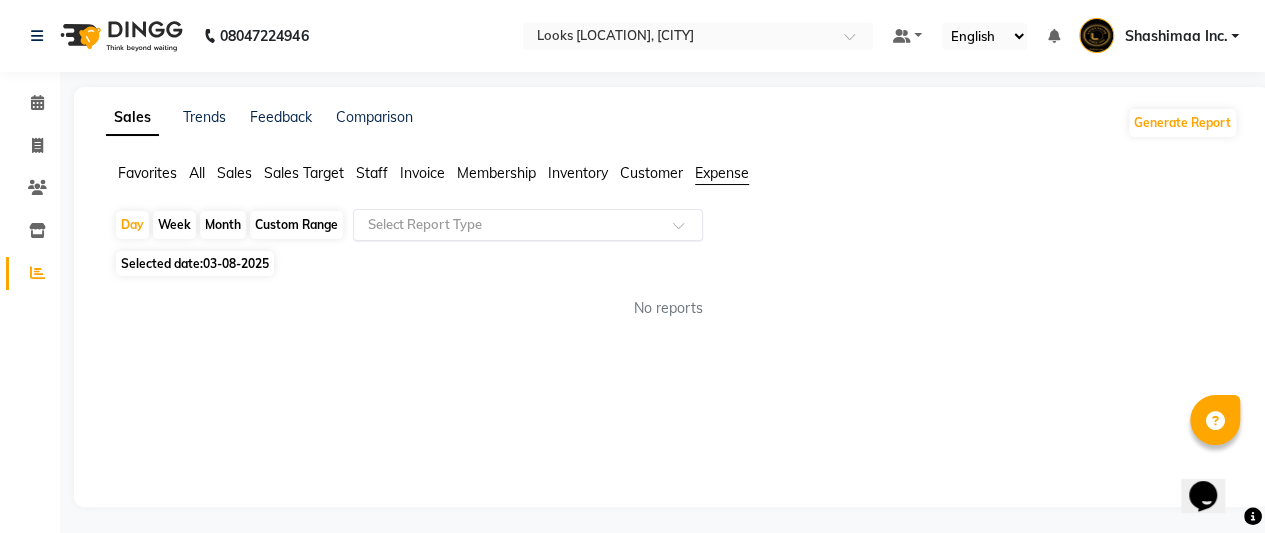 click 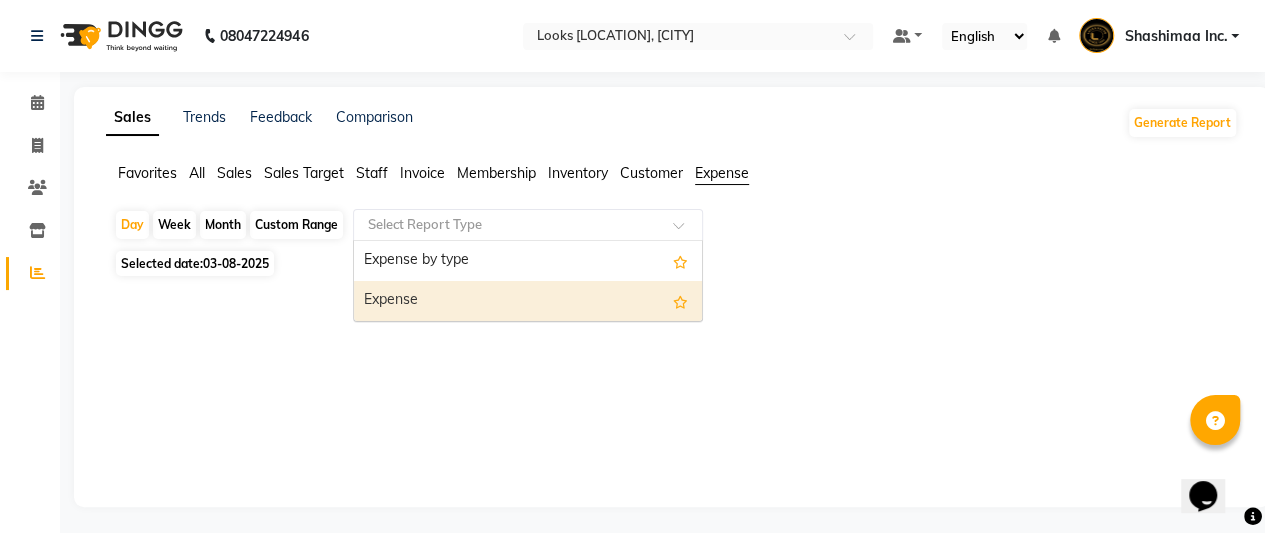 click on "Expense" at bounding box center [528, 301] 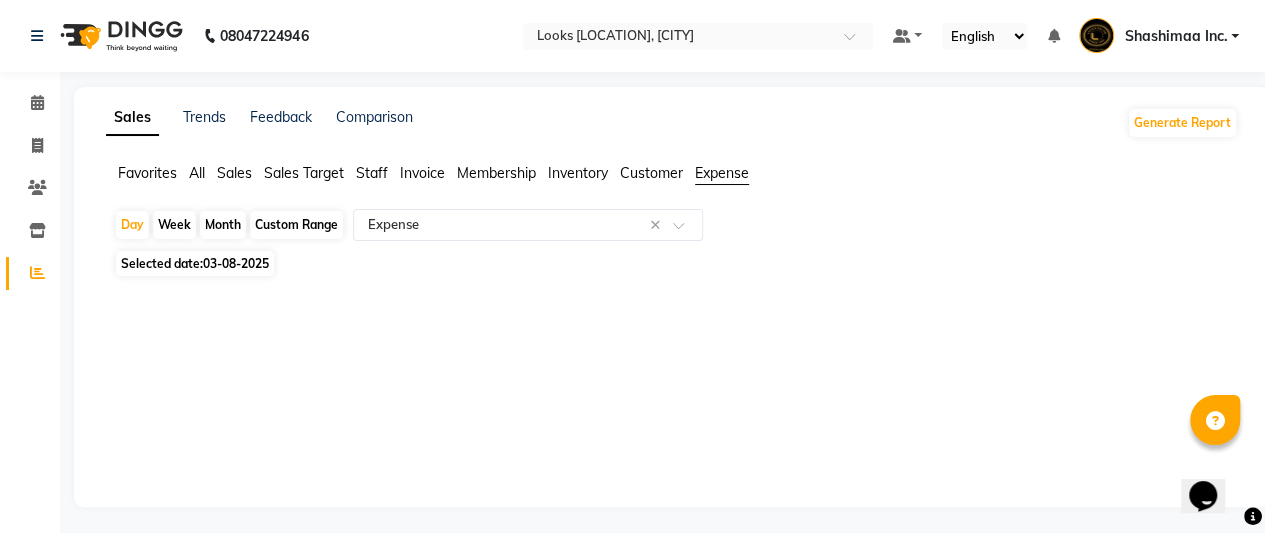 click on "Custom Range" 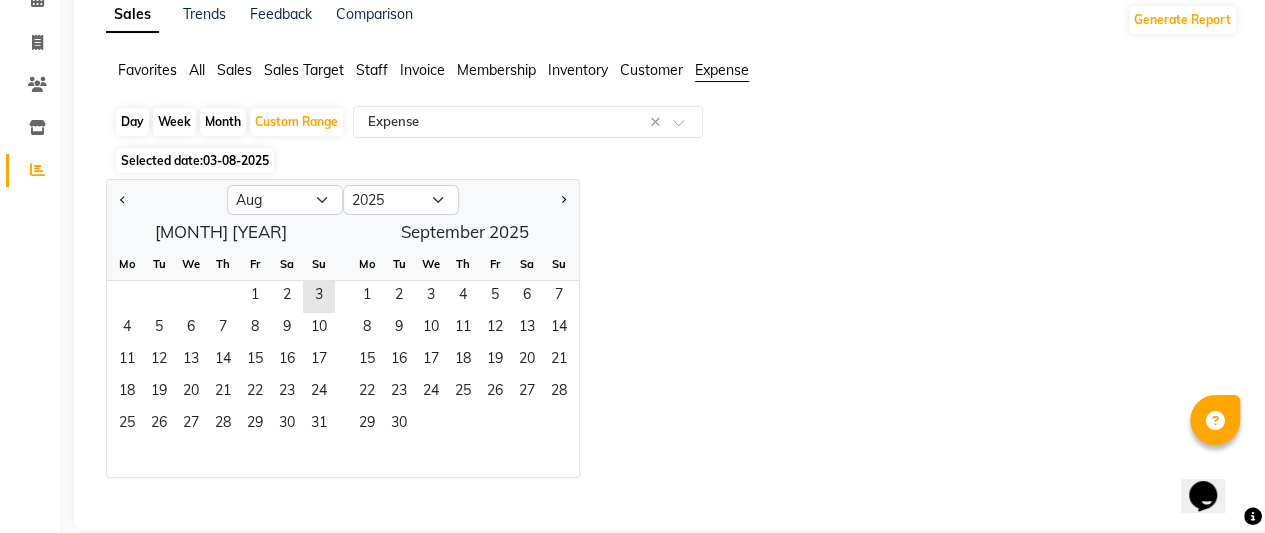 scroll, scrollTop: 129, scrollLeft: 0, axis: vertical 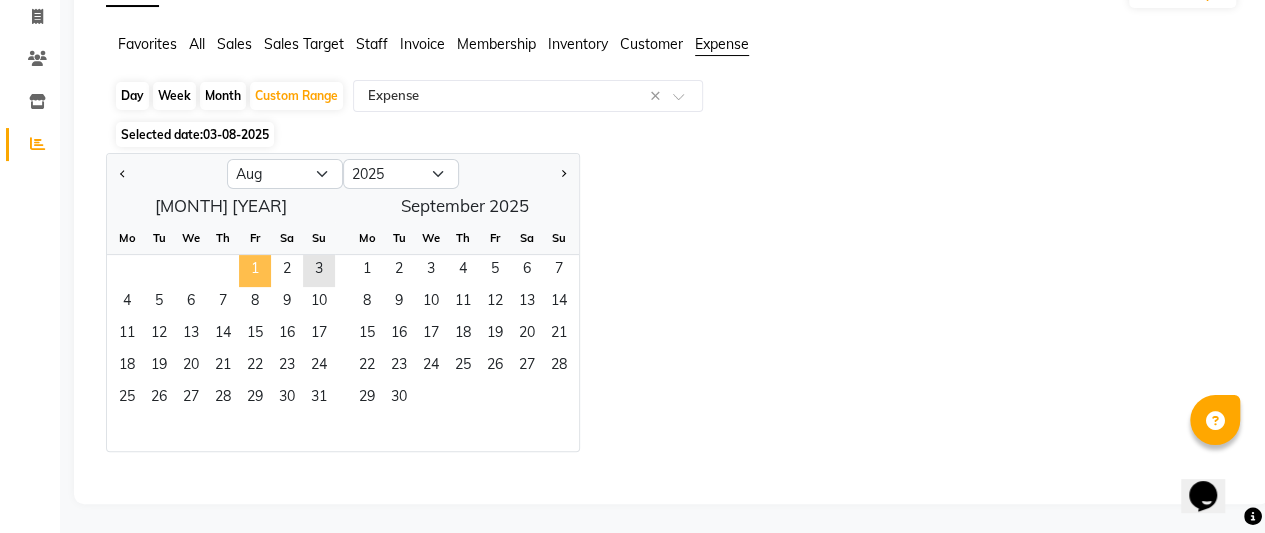click on "1" 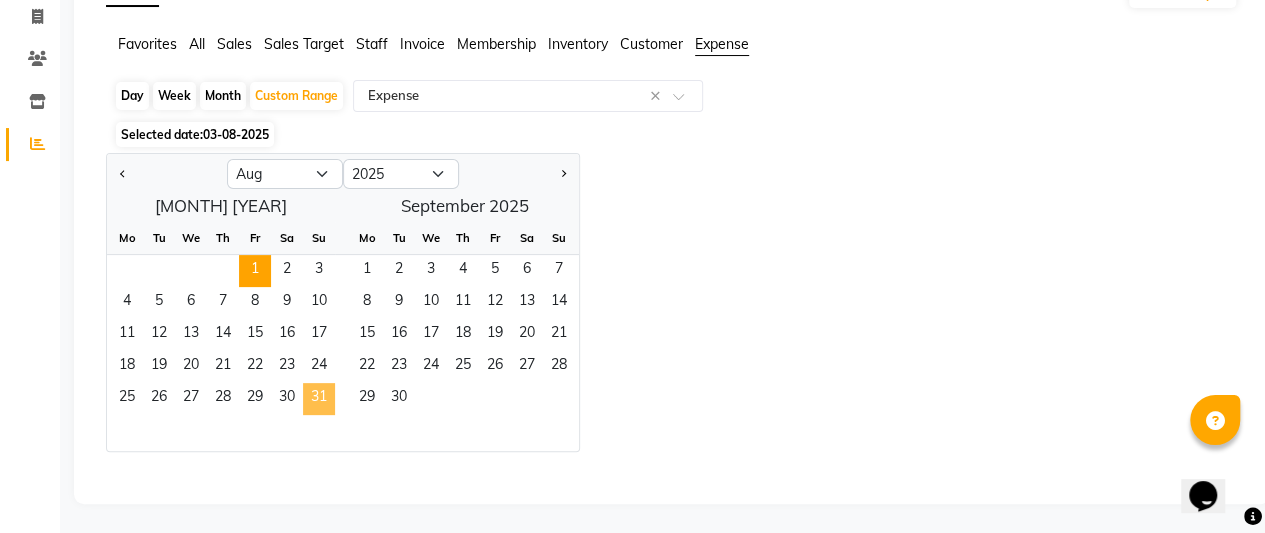 click on "31" 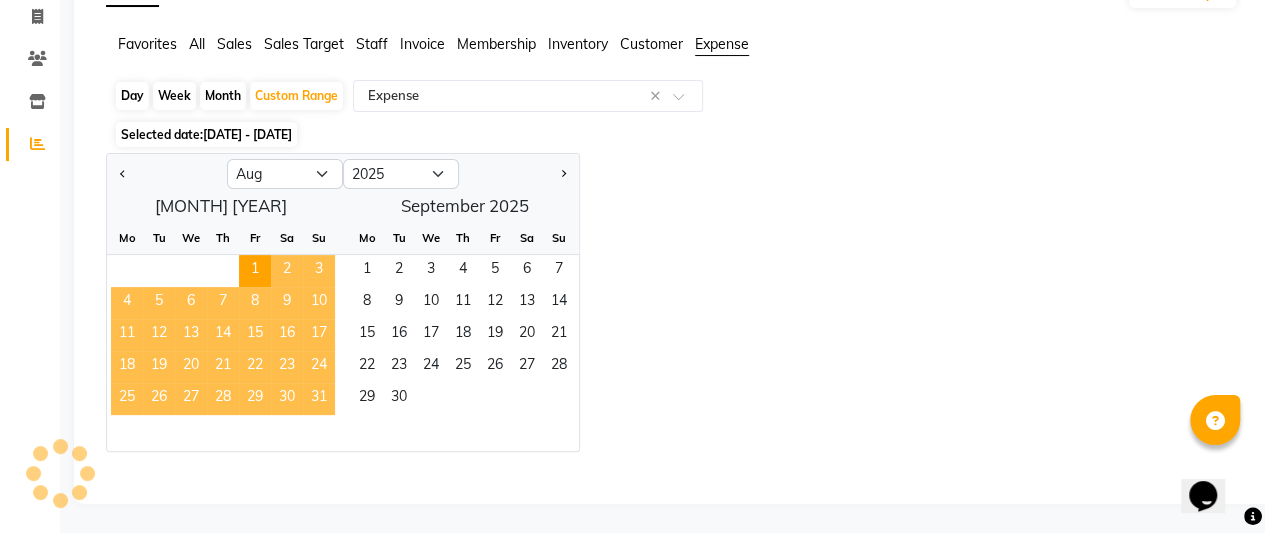 select on "full_report" 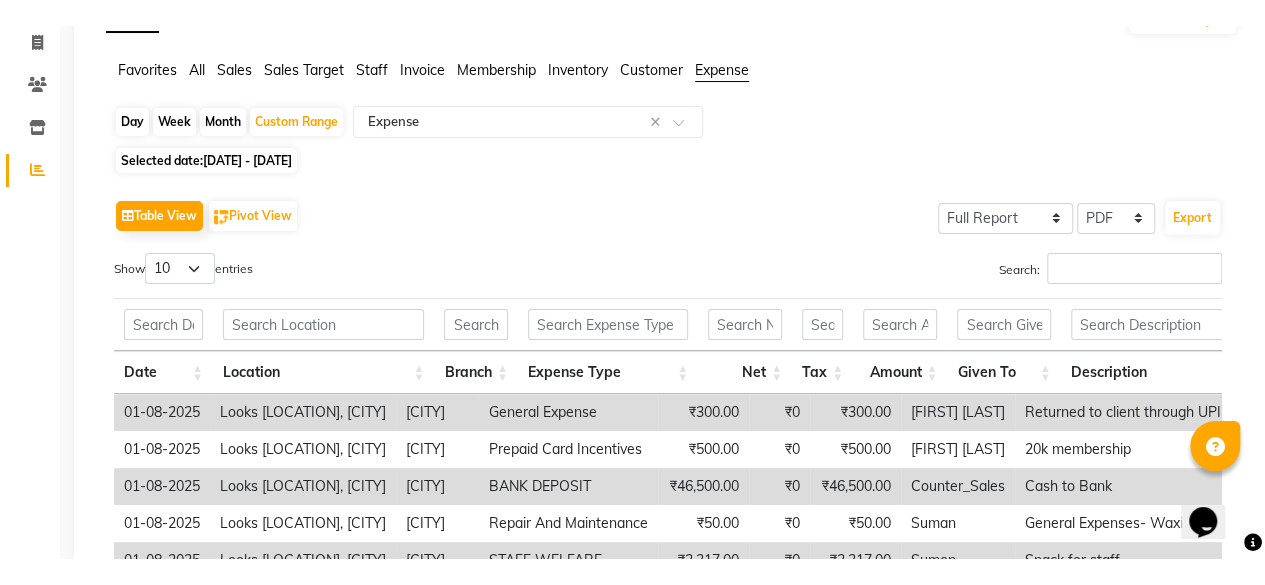 scroll, scrollTop: 55, scrollLeft: 0, axis: vertical 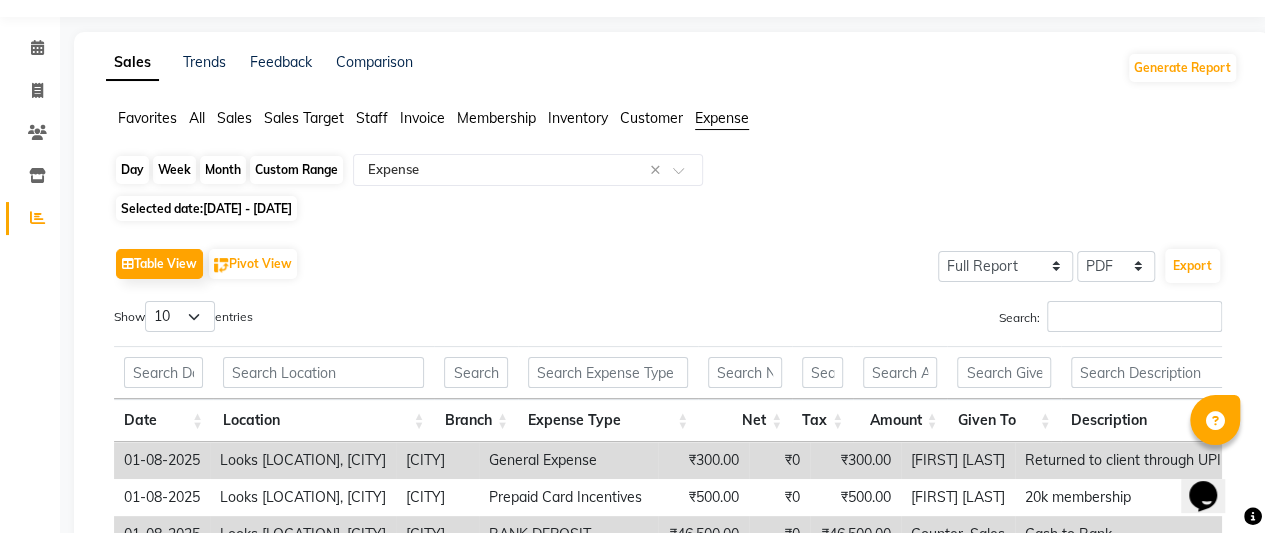 click on "Custom Range" 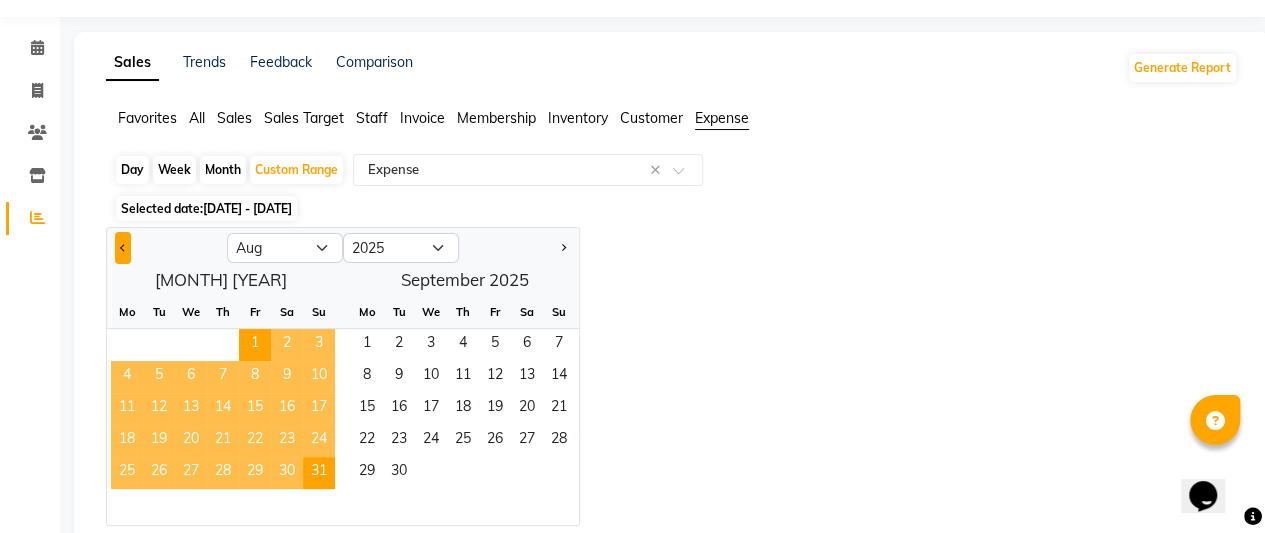 click 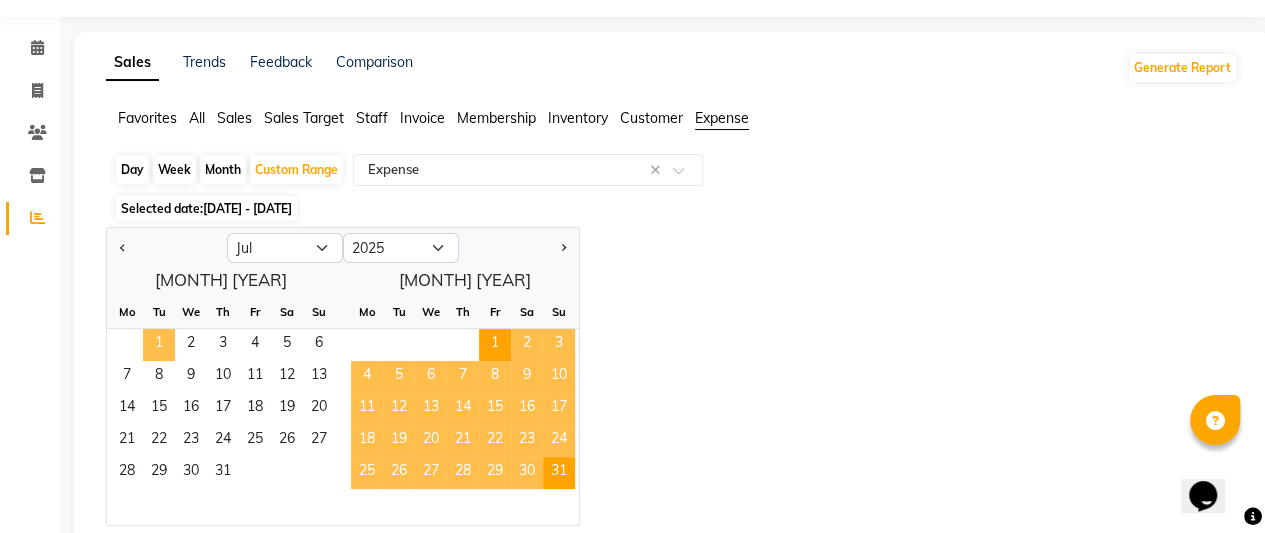 click on "1" 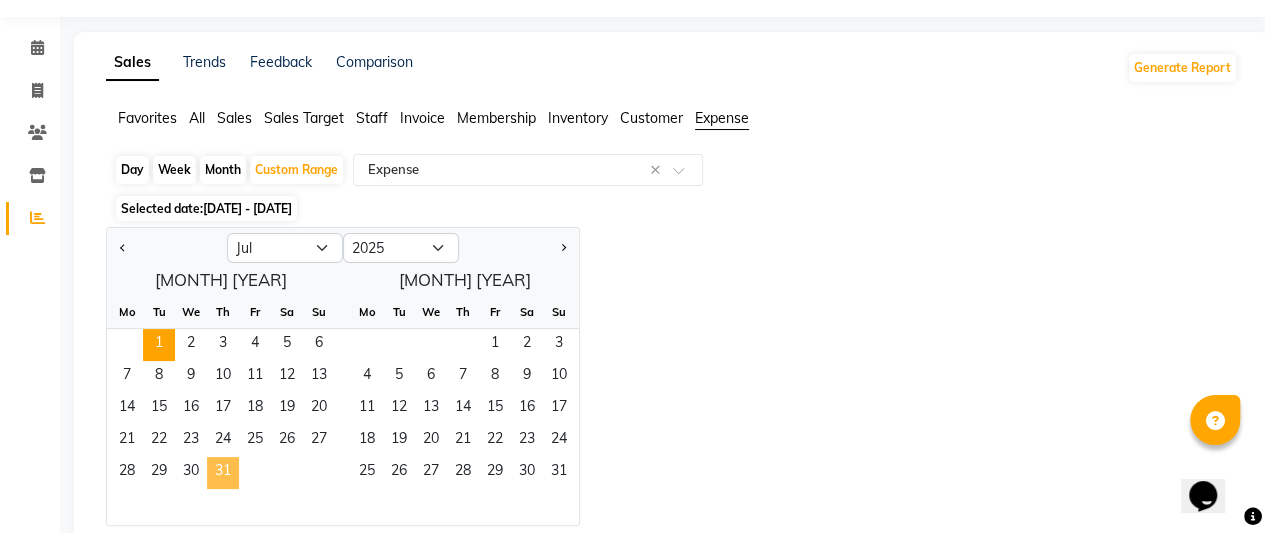 click on "31" 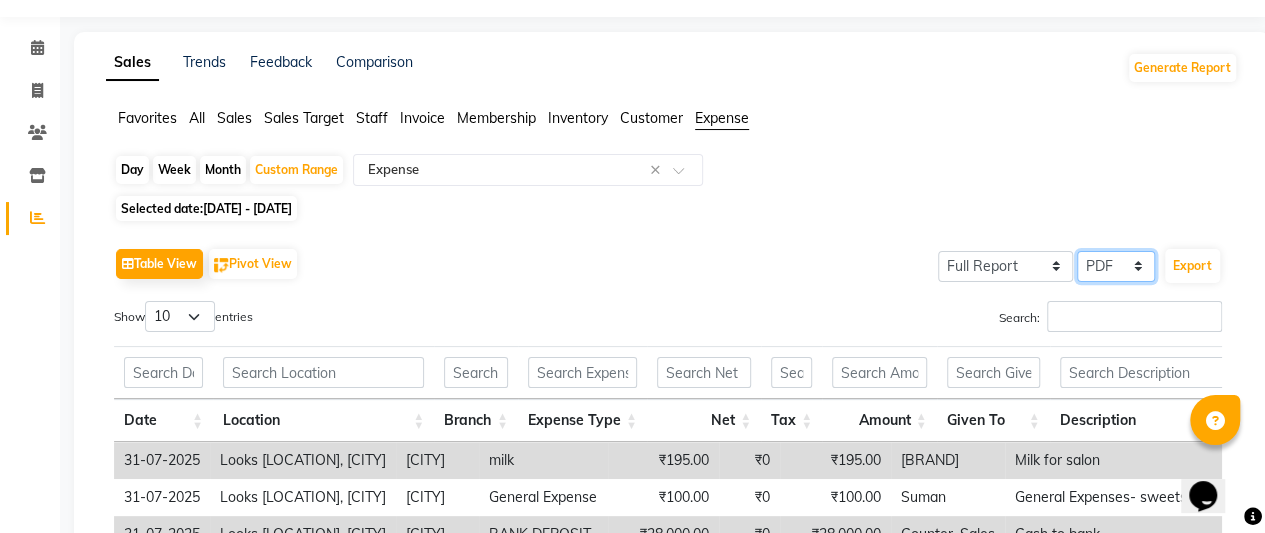 click on "Select CSV PDF" 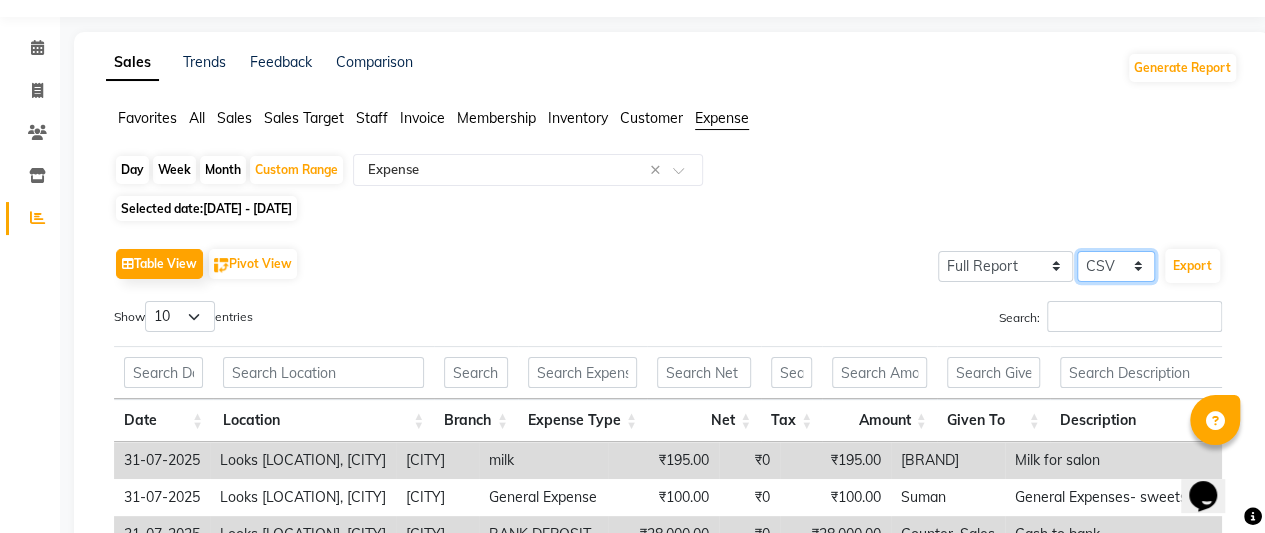 click on "Select CSV PDF" 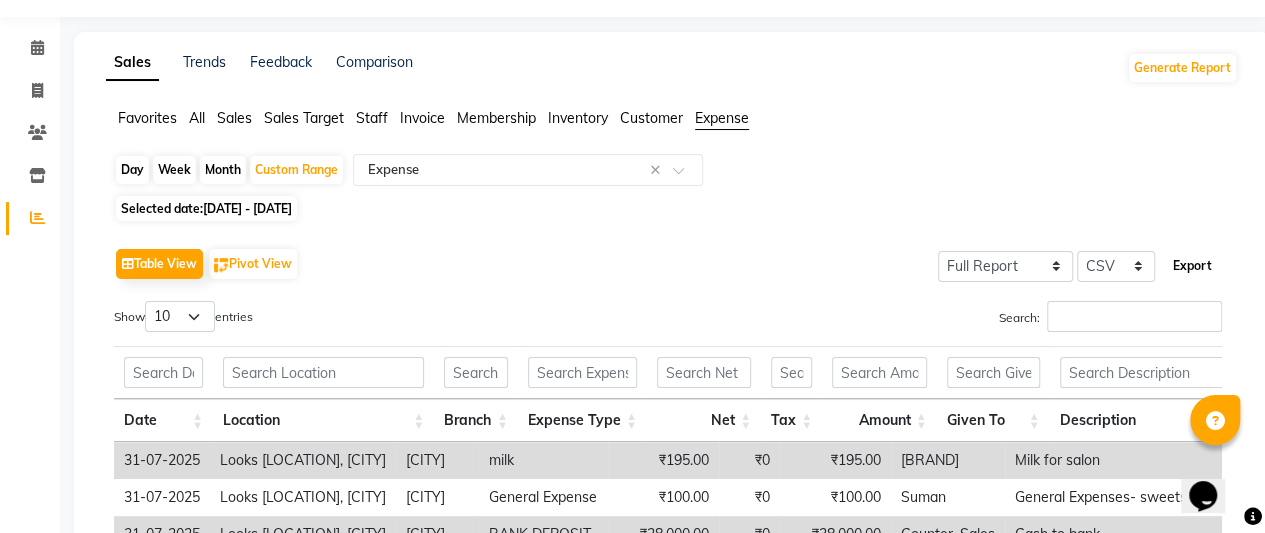 click on "Export" 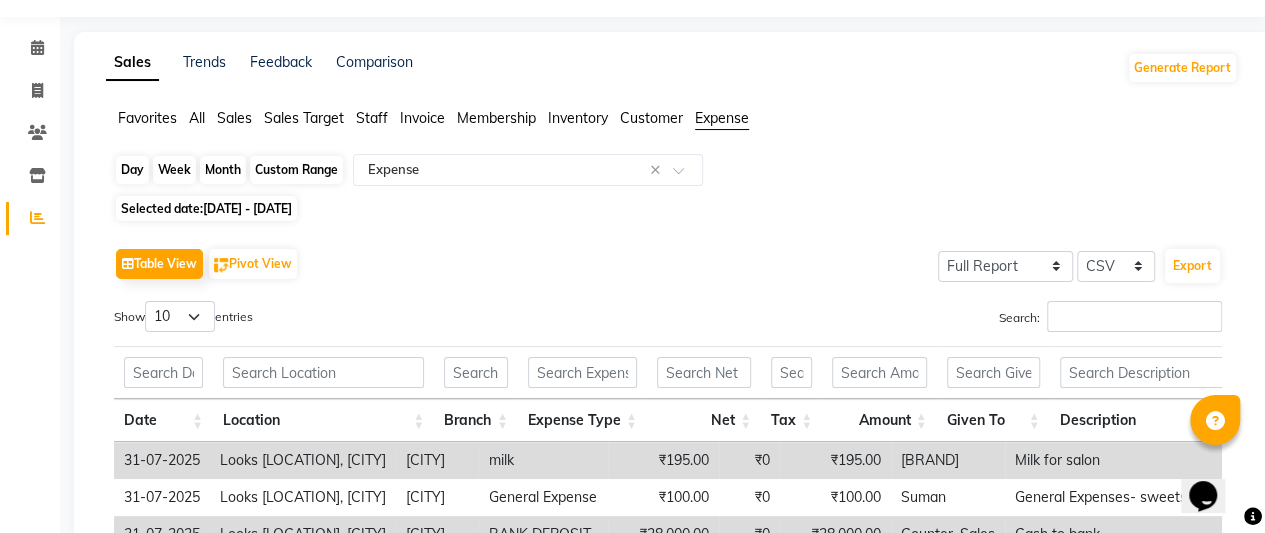 click on "Custom Range" 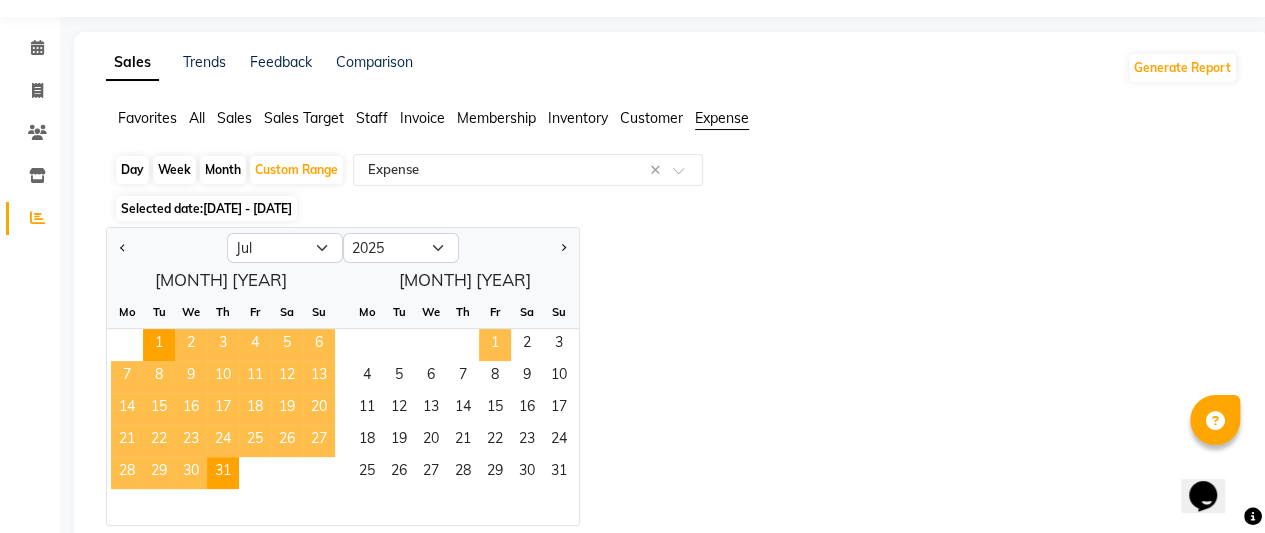 click on "1" 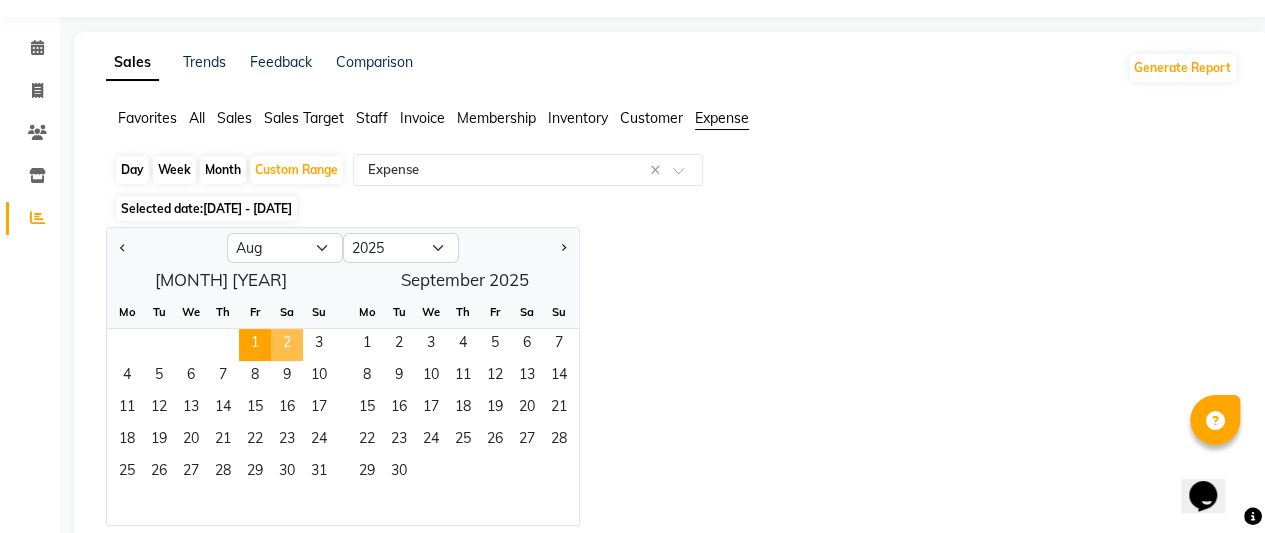 click on "2" 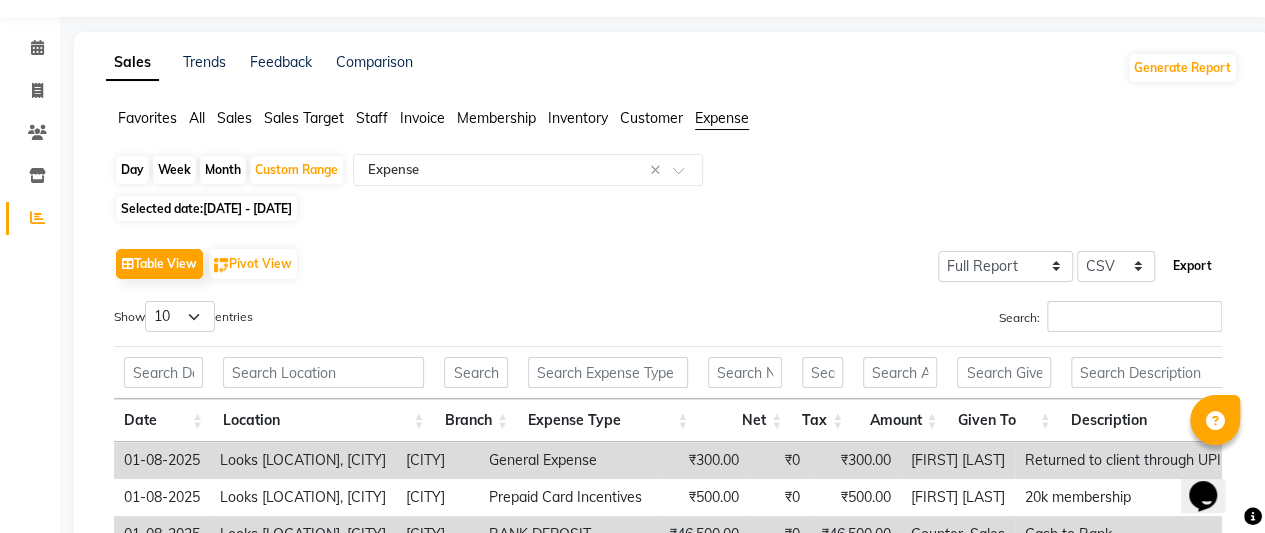 click on "Export" 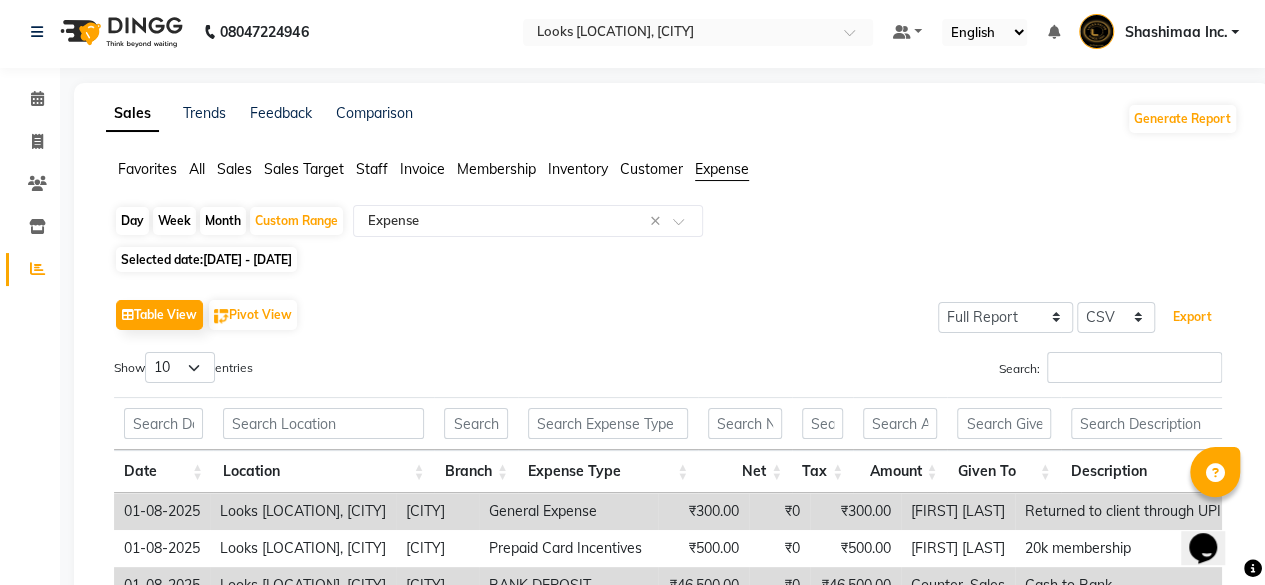scroll, scrollTop: 3, scrollLeft: 0, axis: vertical 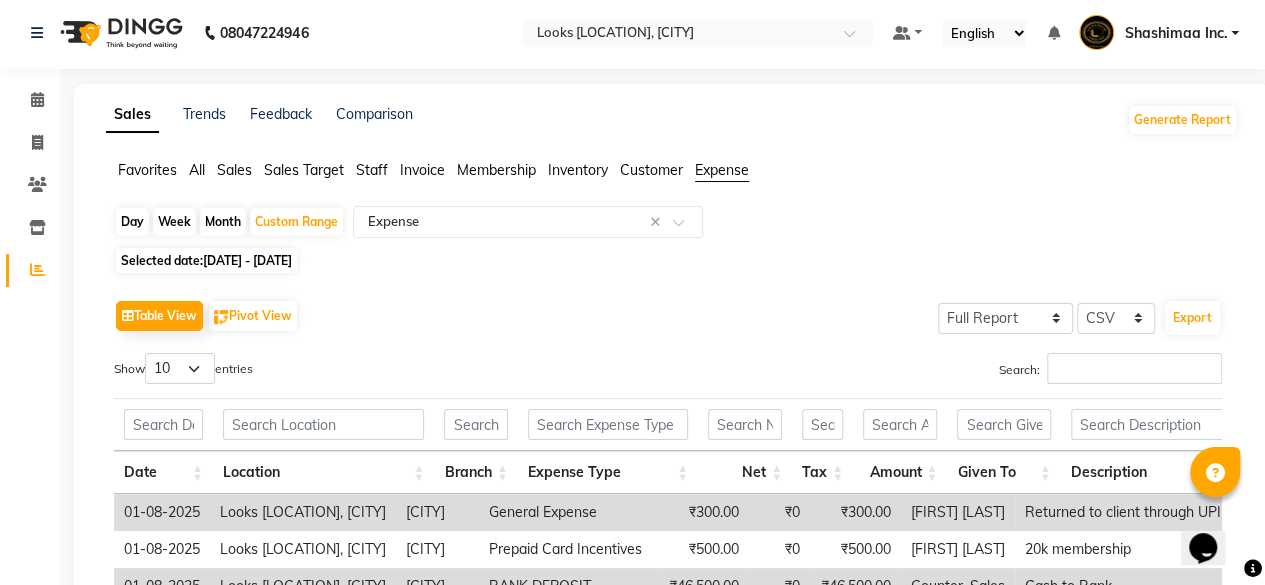 click on "Shashimaa Inc." at bounding box center (1175, 33) 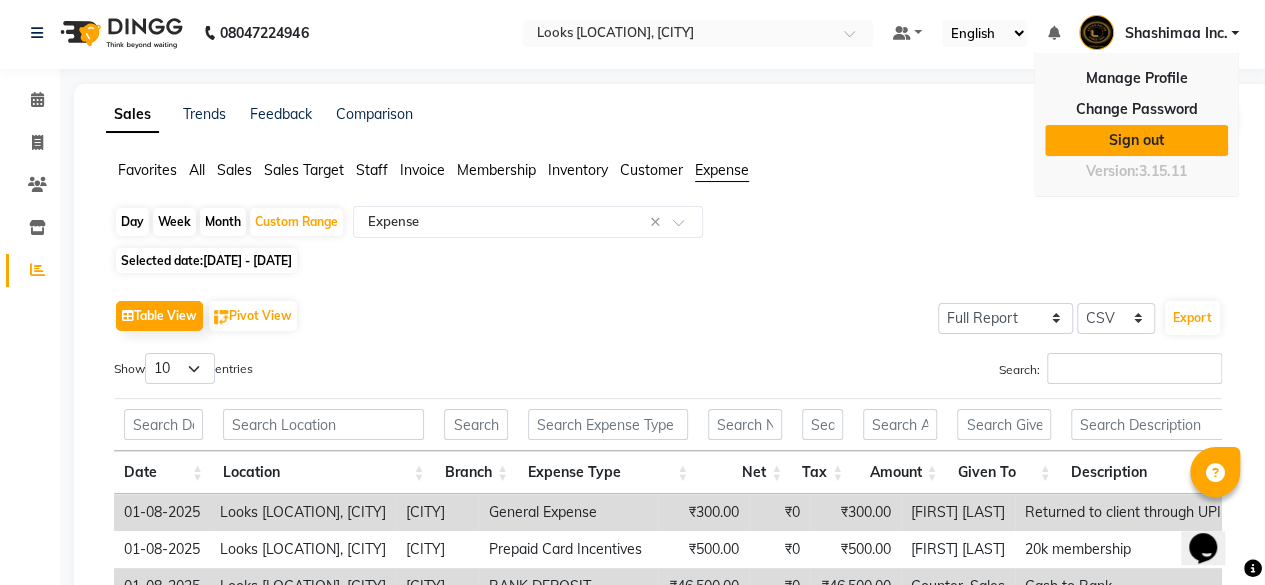 click on "Sign out" at bounding box center (1136, 140) 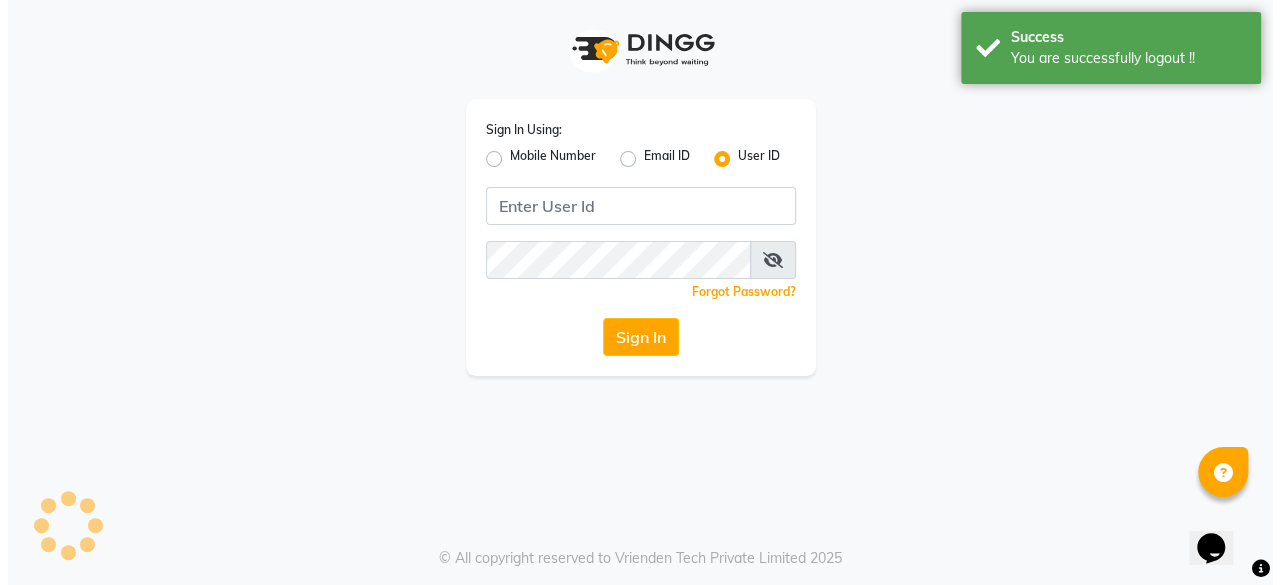 scroll, scrollTop: 0, scrollLeft: 0, axis: both 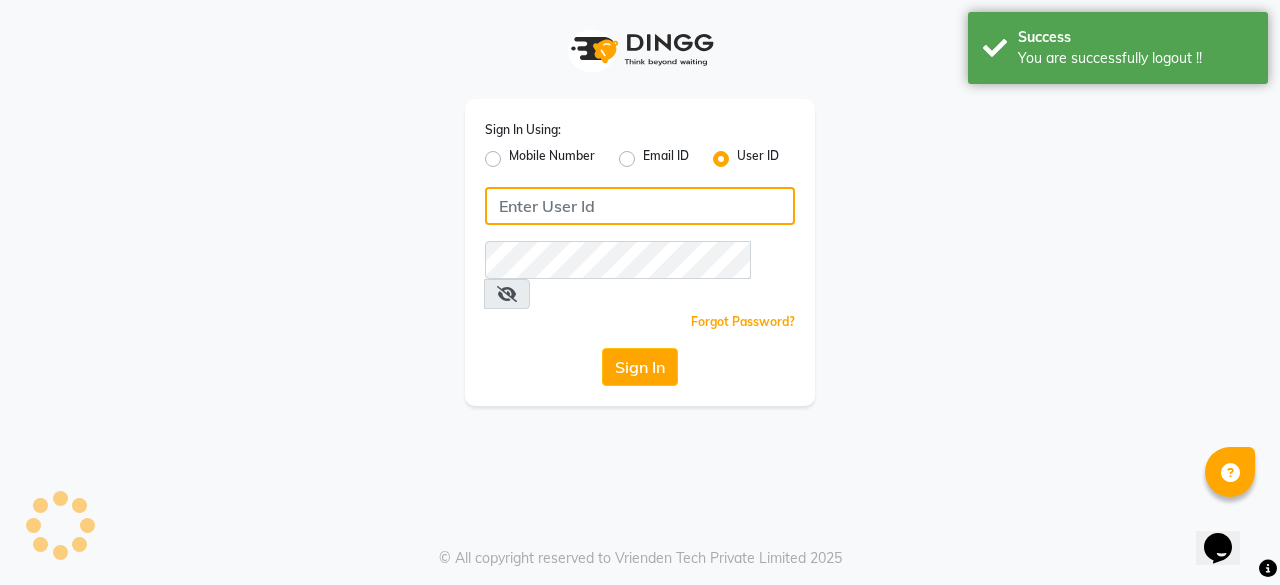 type on "[PHONE]" 